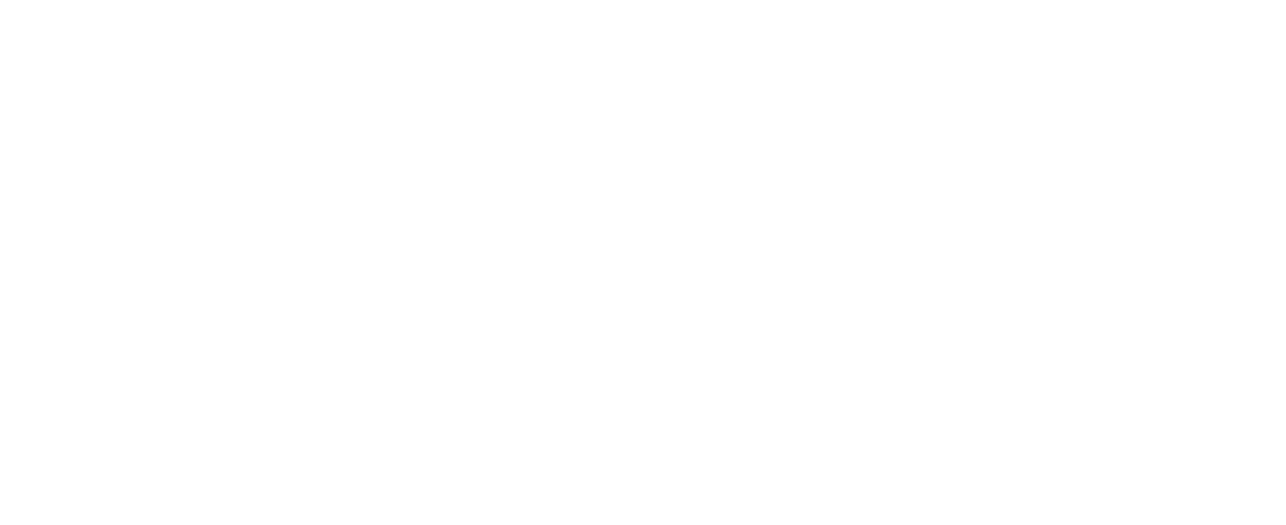 scroll, scrollTop: 0, scrollLeft: 0, axis: both 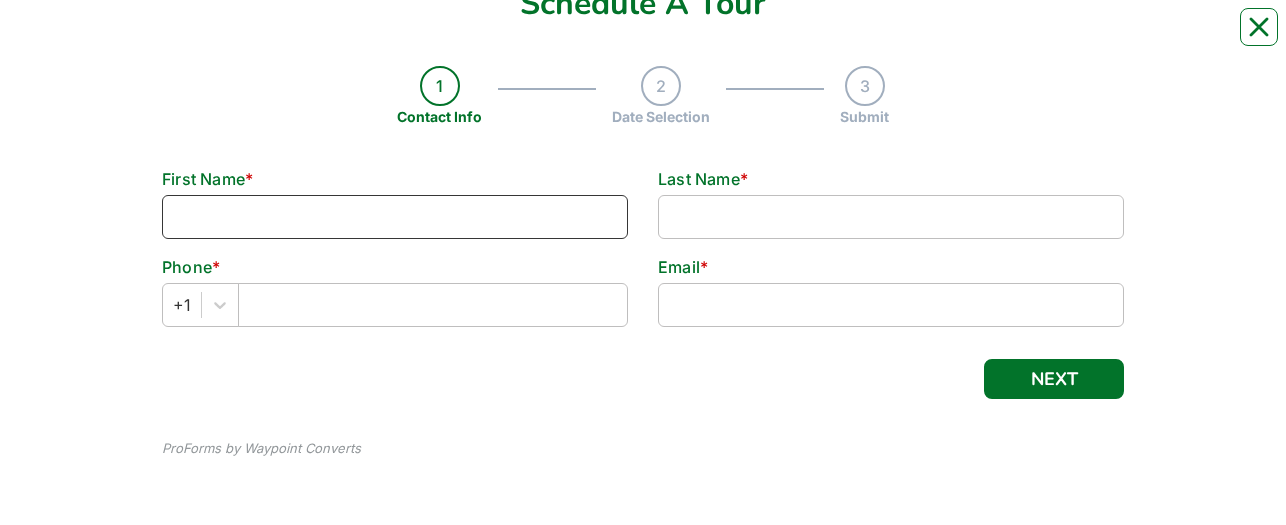 click at bounding box center (395, 217) 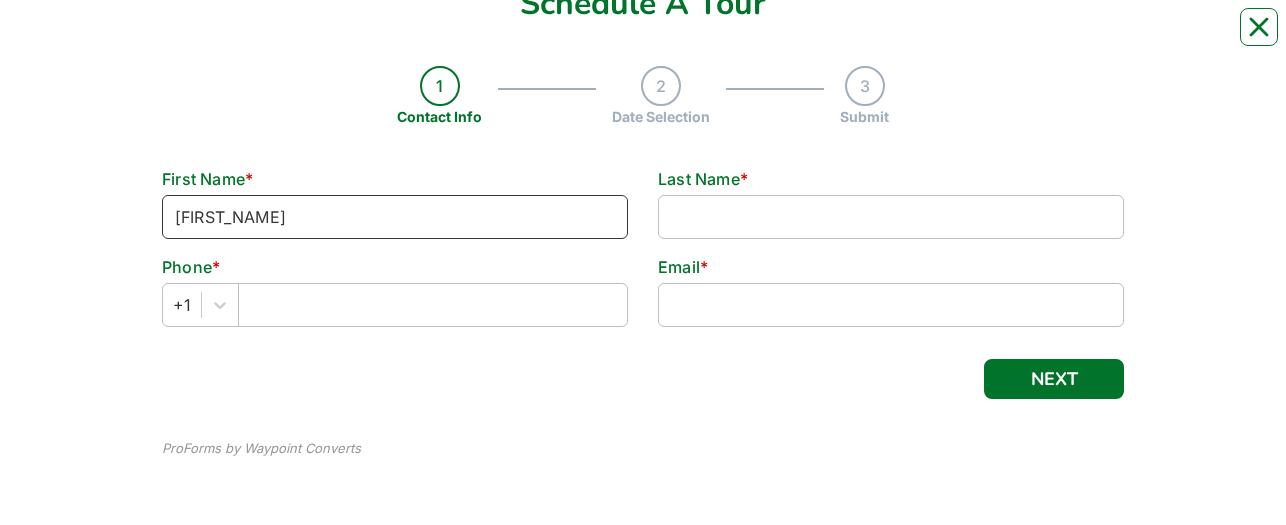 type on "[FIRST_NAME]" 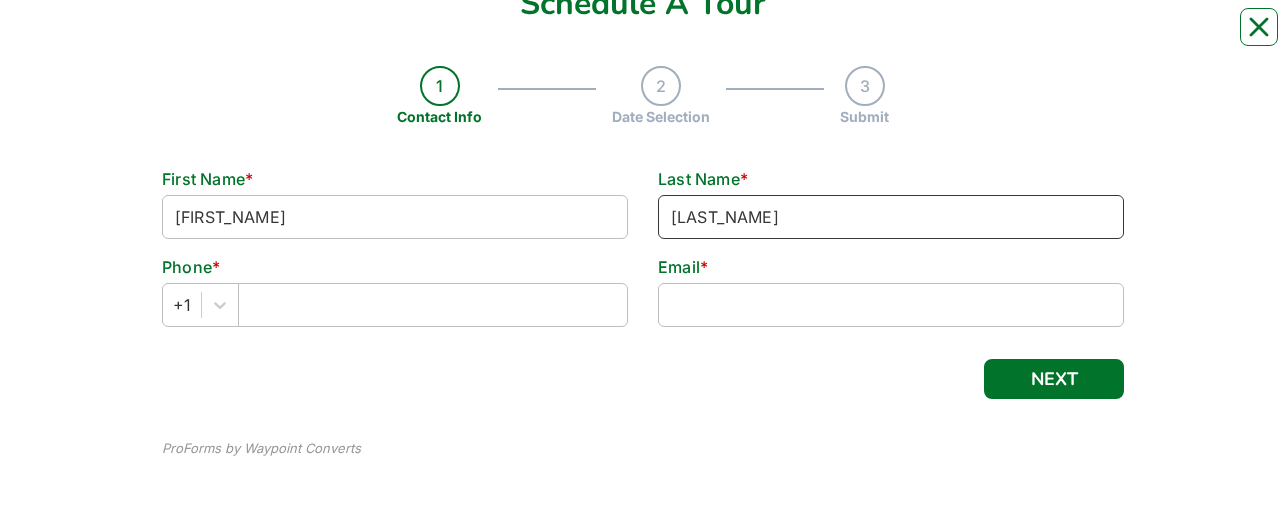 type on "[LAST_NAME]" 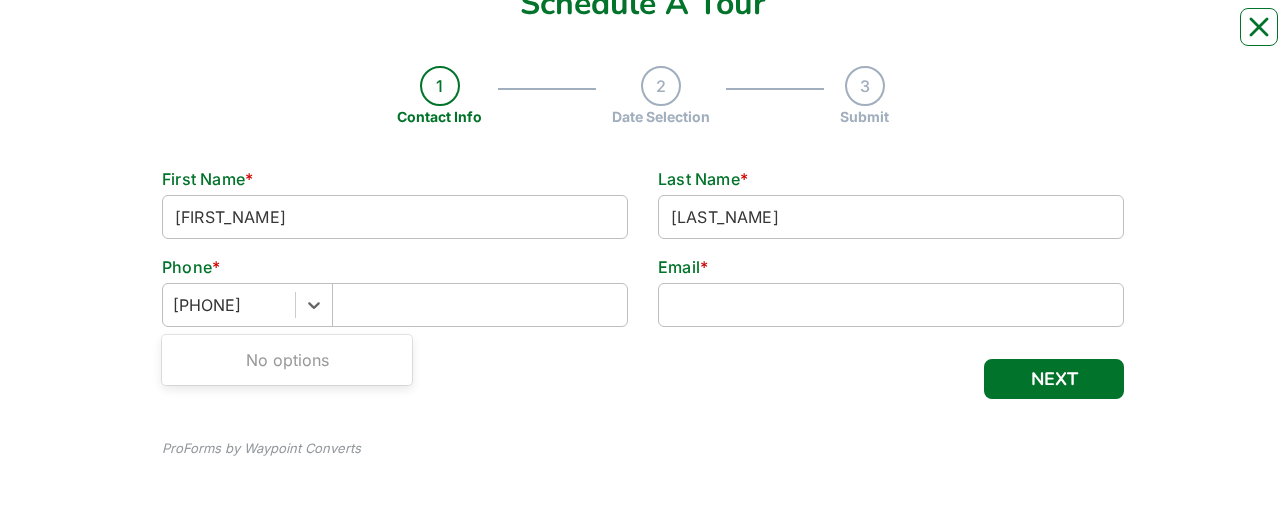 type on "[PHONE]" 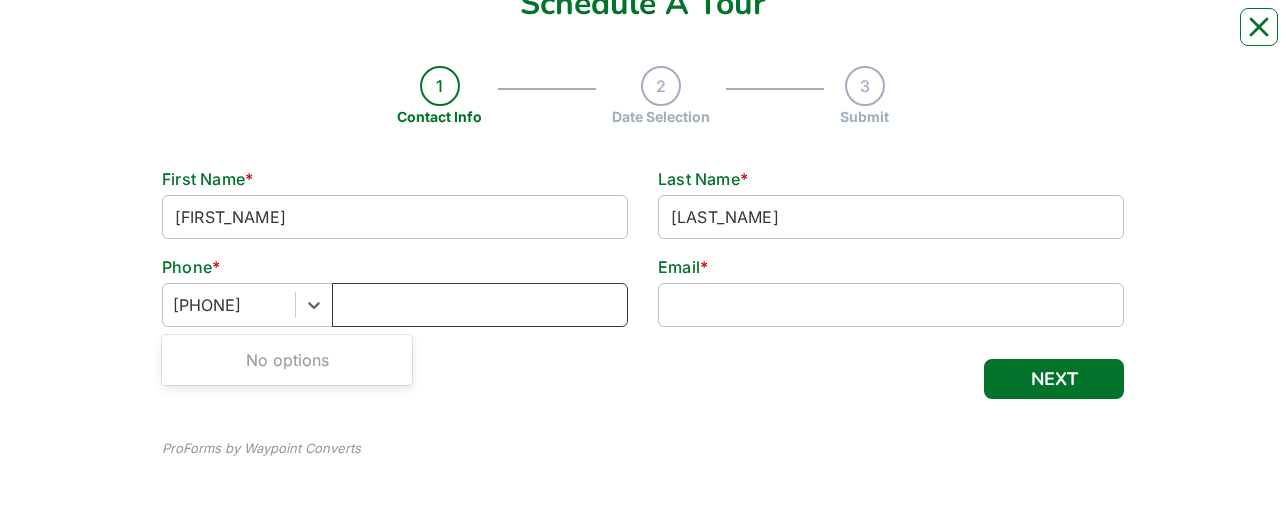 type 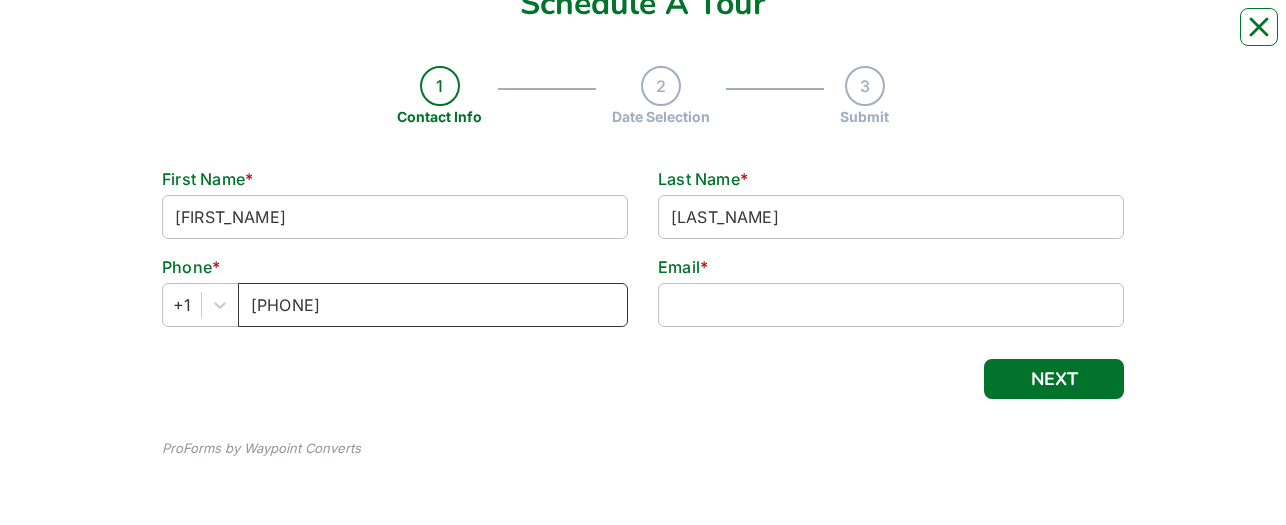 type on "[PHONE]" 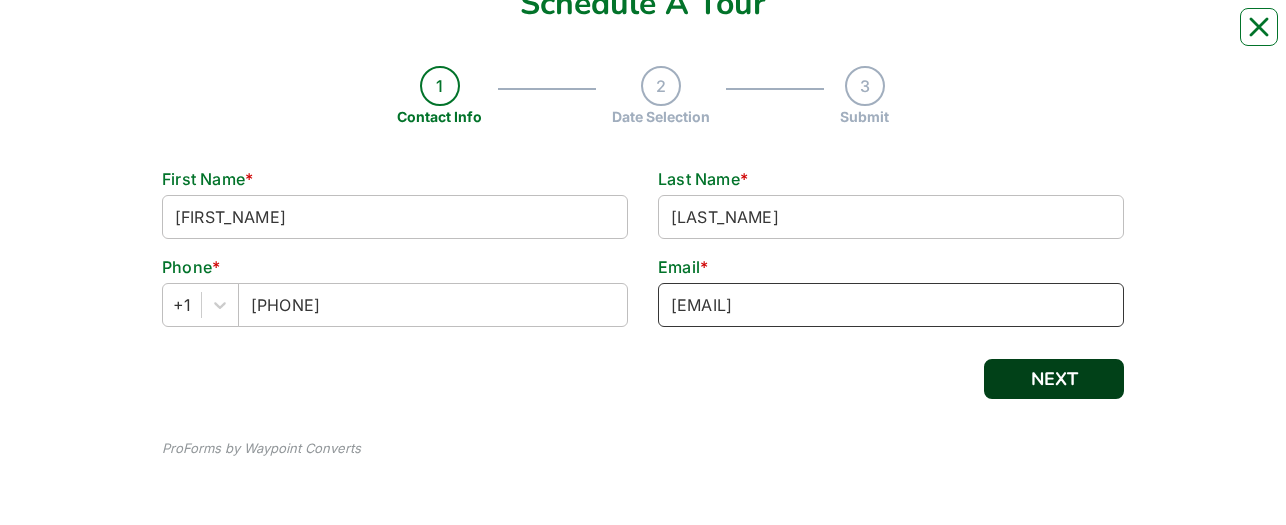 type on "[EMAIL]" 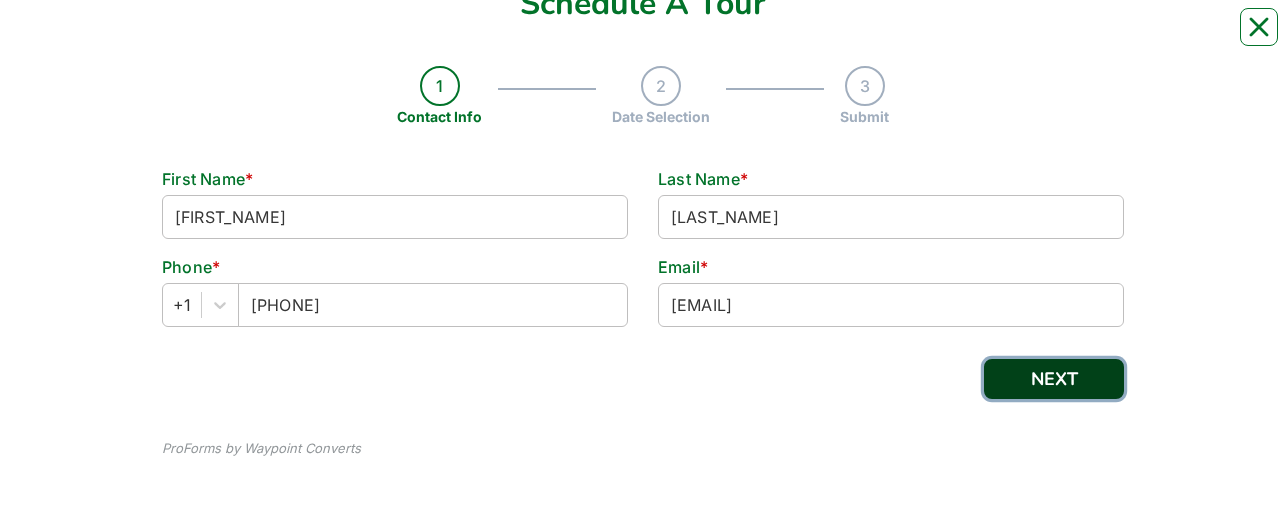 click on "NEXT" at bounding box center (1054, 379) 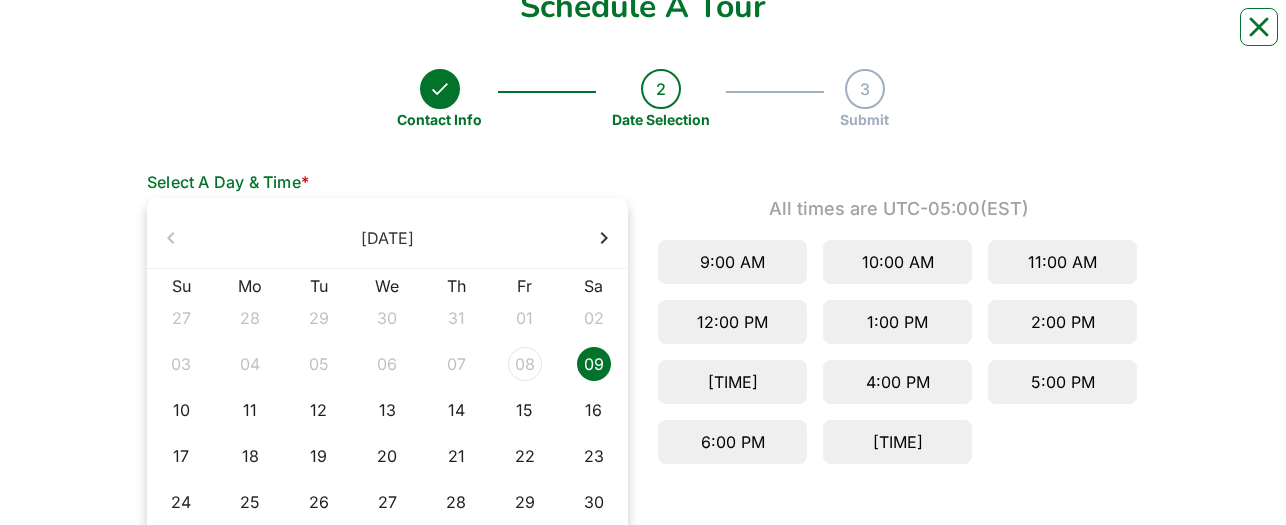 scroll, scrollTop: 236, scrollLeft: 0, axis: vertical 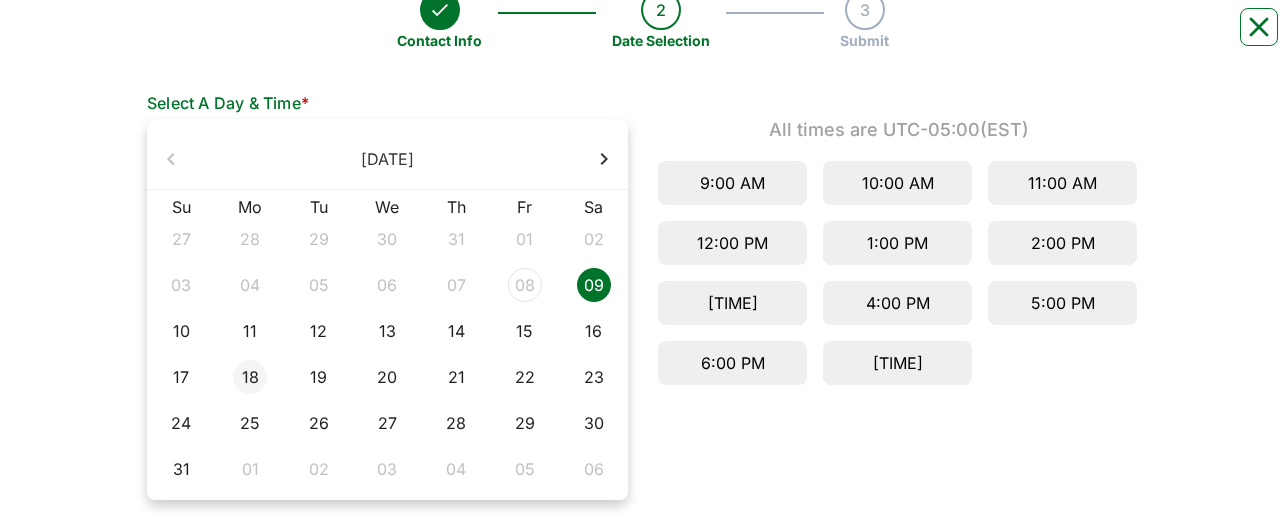 click on "18" at bounding box center (250, 377) 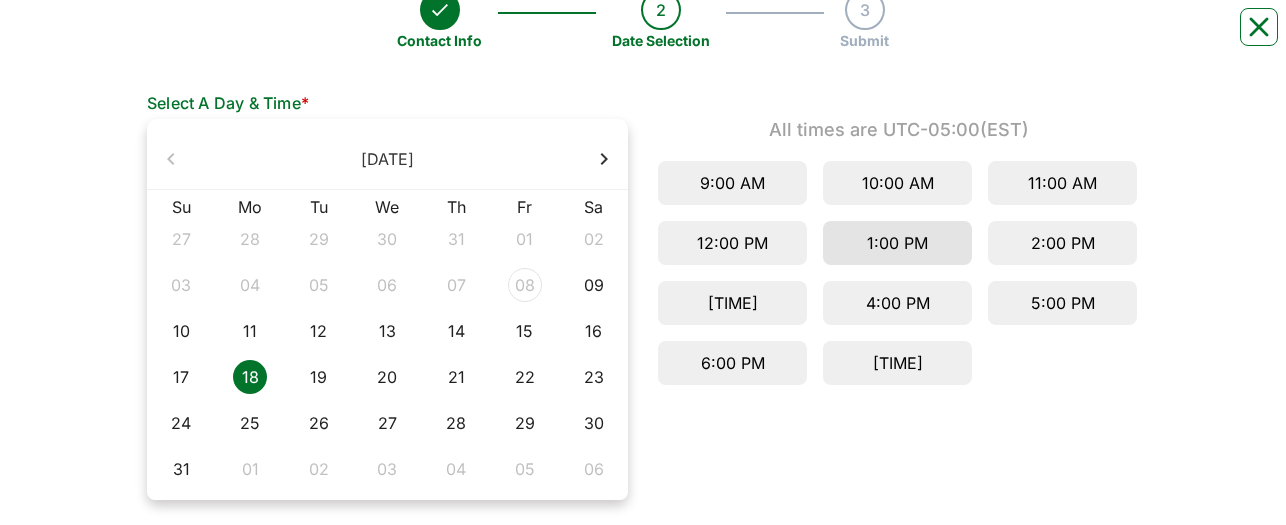 click on "1:00 PM" at bounding box center [897, 243] 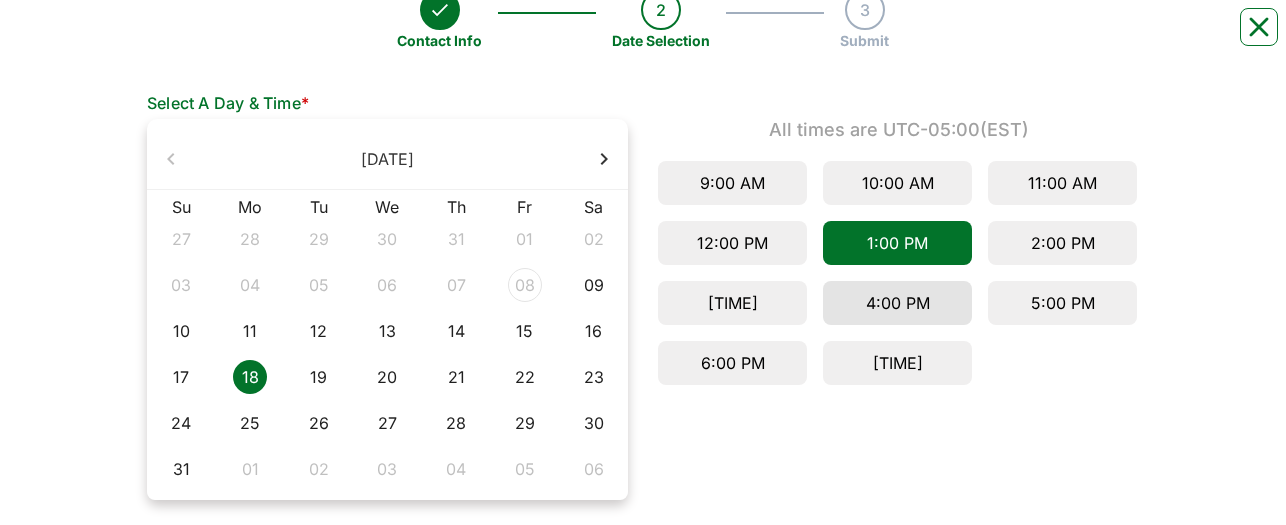 click on "4:00 PM" at bounding box center [897, 303] 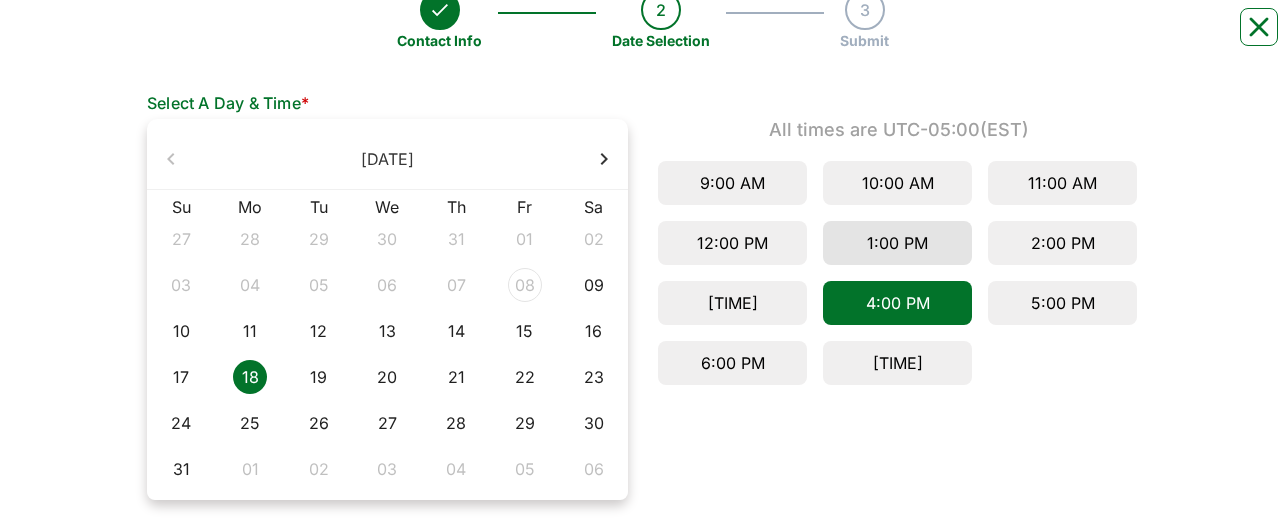 click on "1:00 PM" at bounding box center [897, 243] 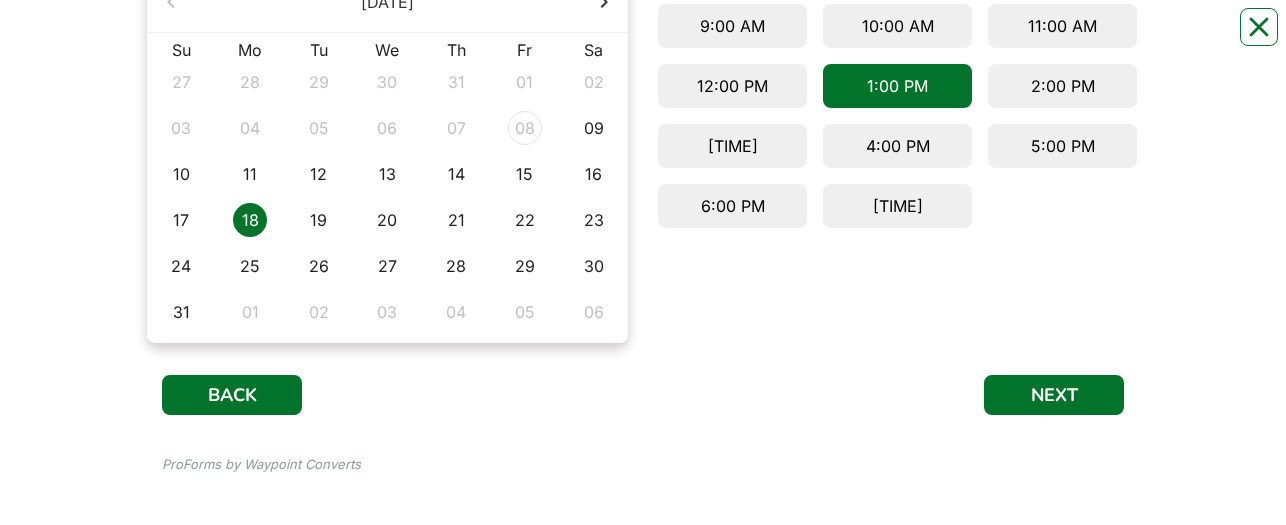scroll, scrollTop: 393, scrollLeft: 0, axis: vertical 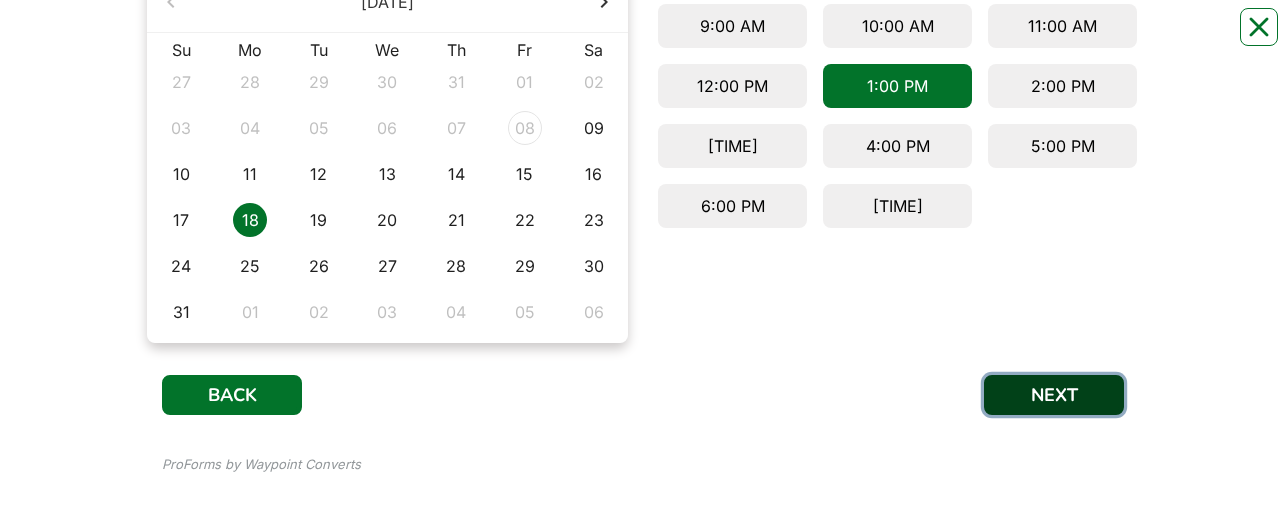 click on "NEXT" at bounding box center (1054, 395) 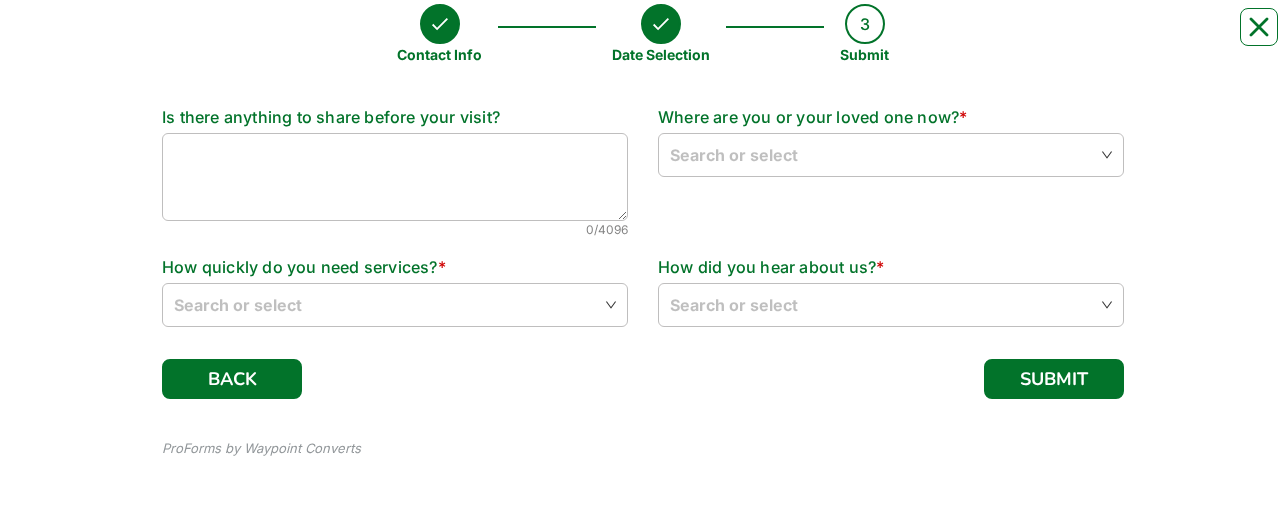 scroll, scrollTop: 0, scrollLeft: 0, axis: both 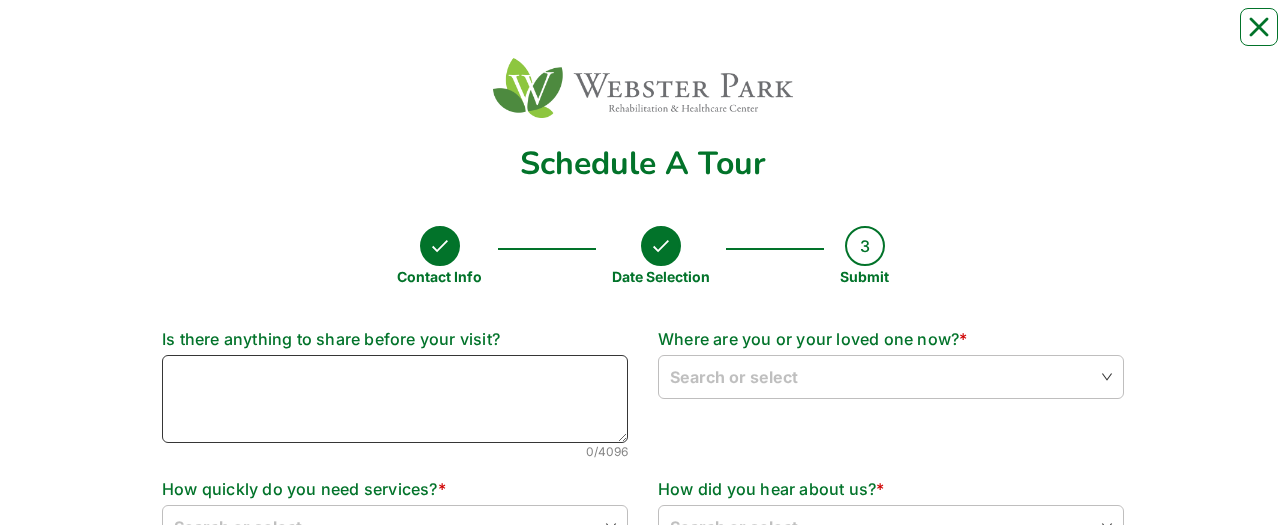 click at bounding box center (395, 399) 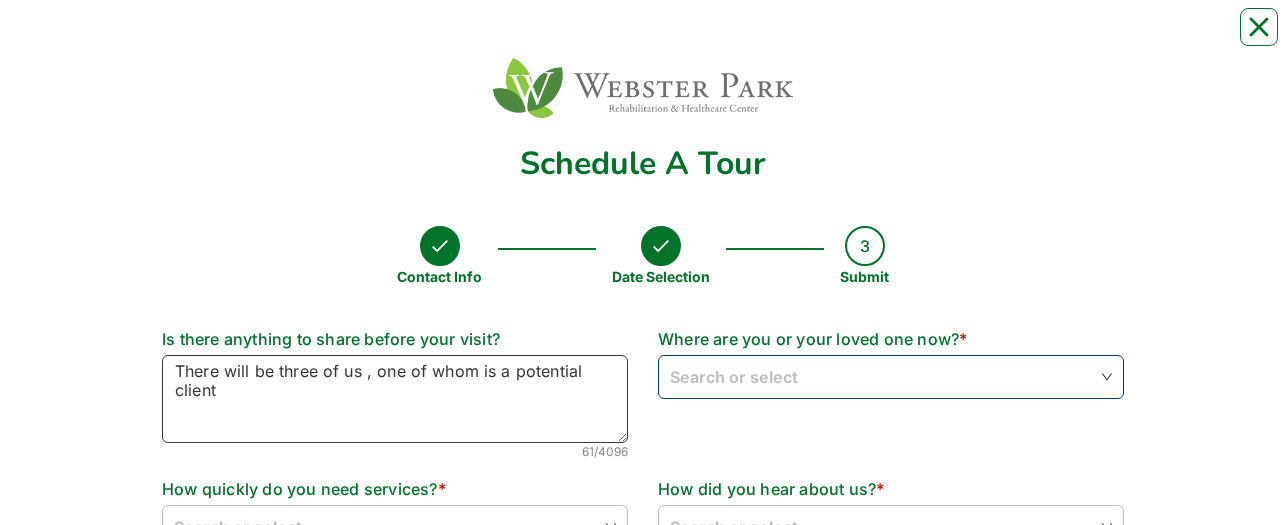 type on "There will be three of us , one of whom is a potential client" 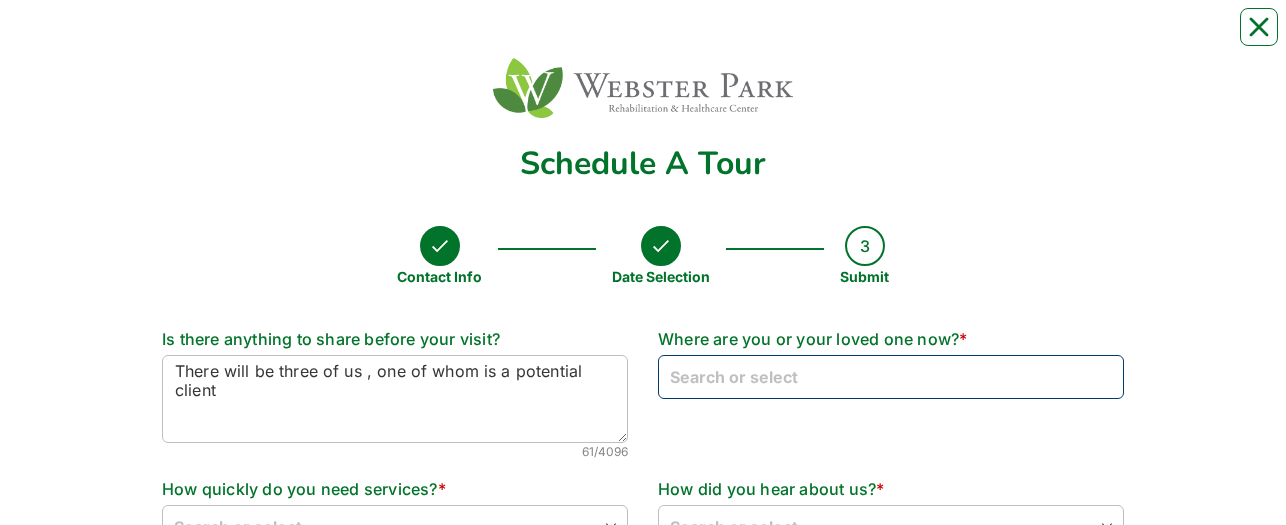 click at bounding box center (891, 376) 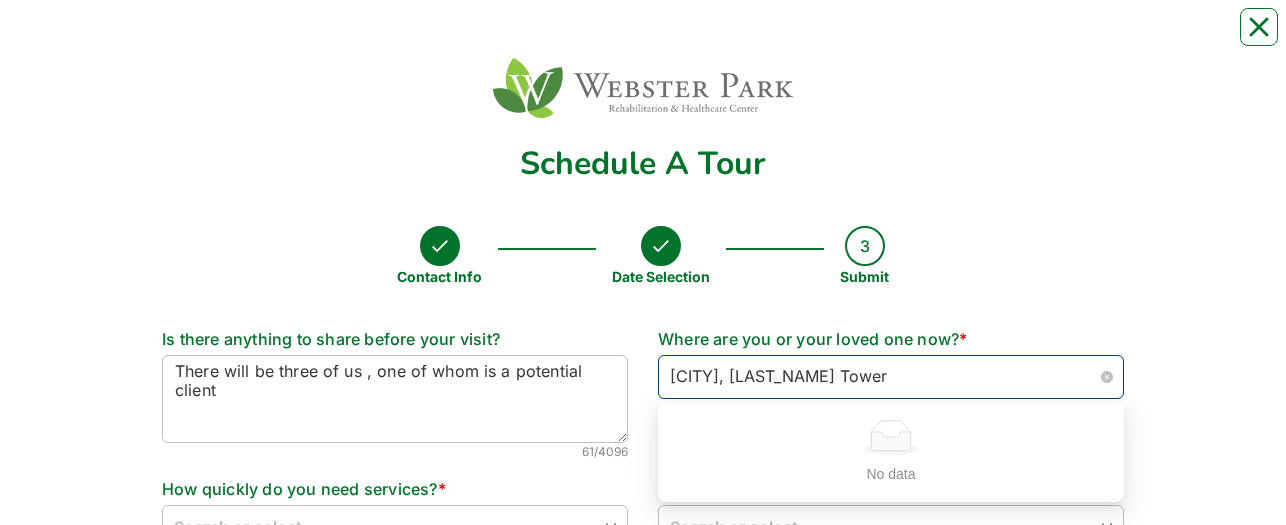 type on "[CITY], [LAST_NAME] Towers" 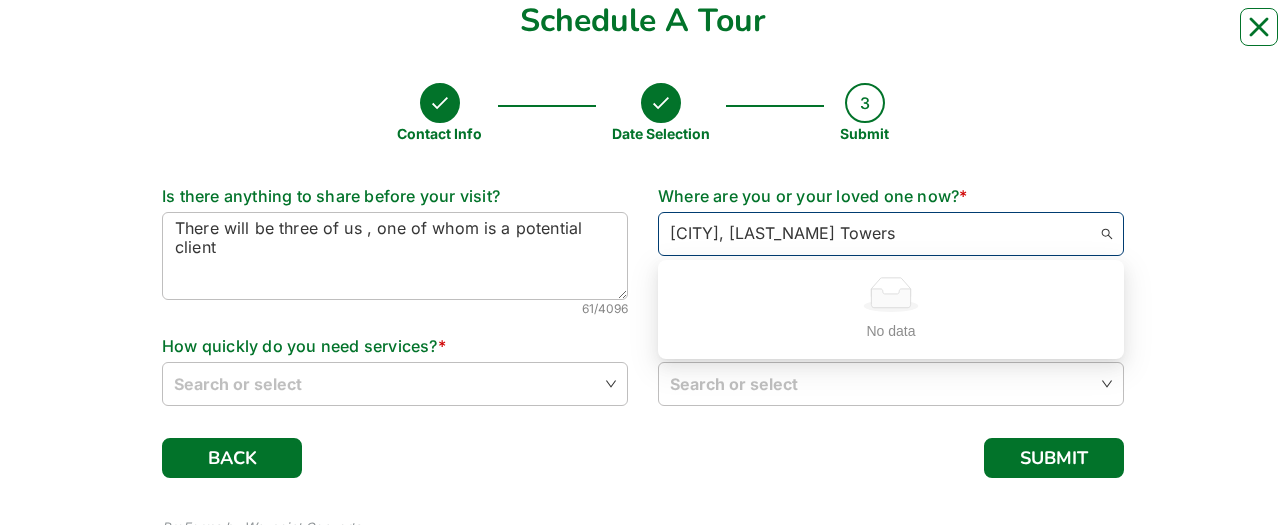 scroll, scrollTop: 157, scrollLeft: 0, axis: vertical 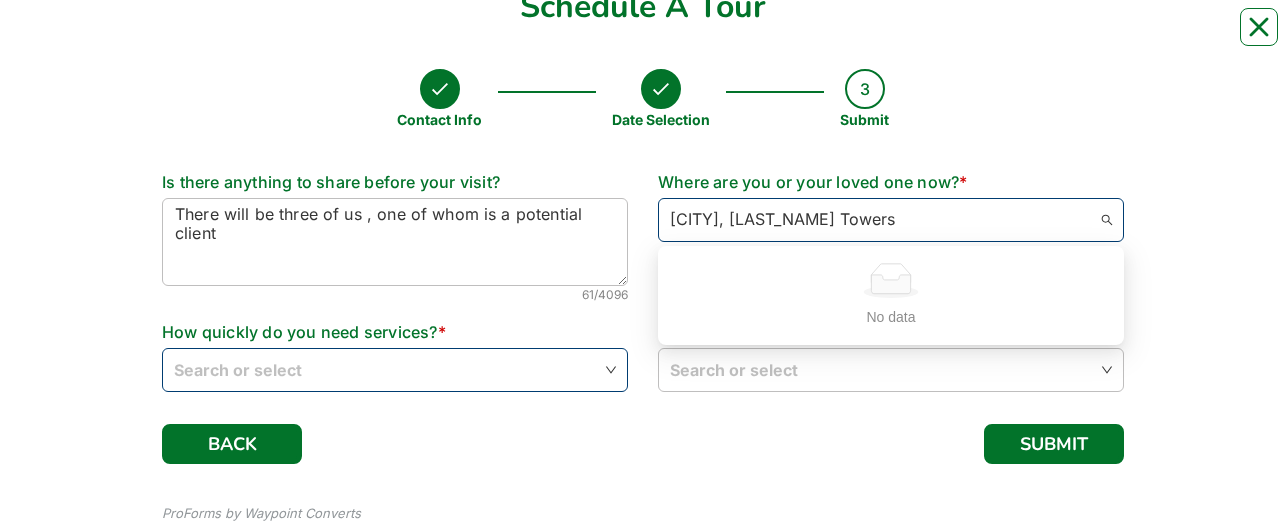 type 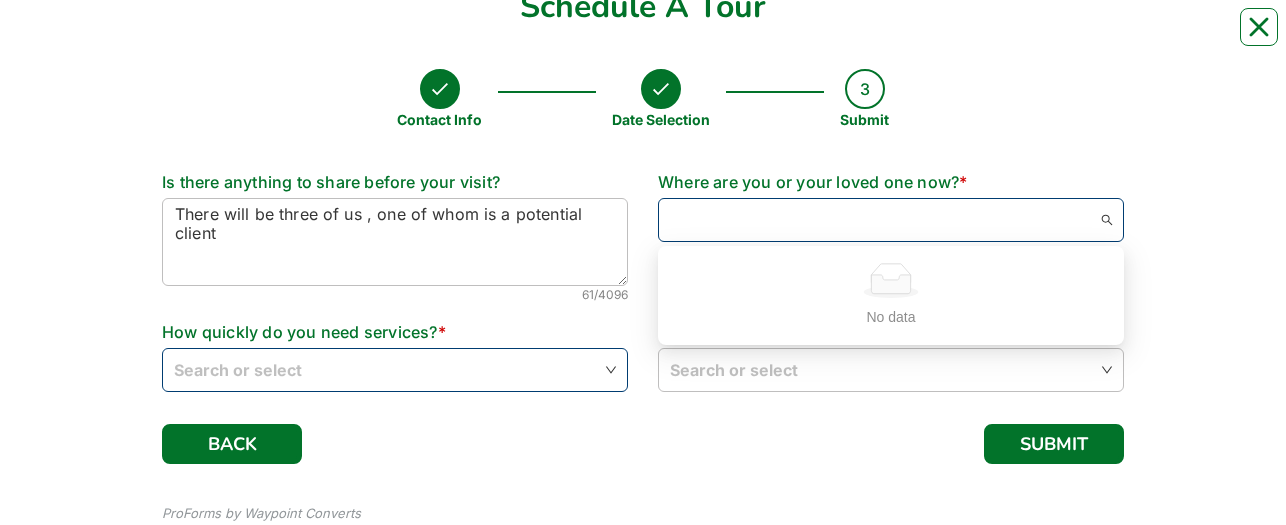 click at bounding box center [395, 369] 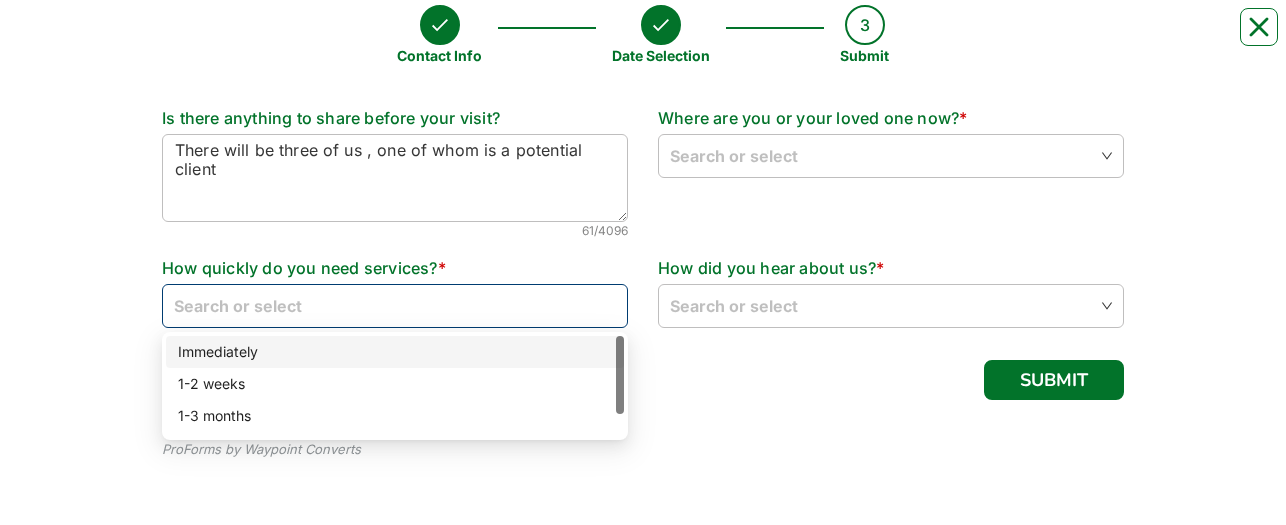 scroll, scrollTop: 222, scrollLeft: 0, axis: vertical 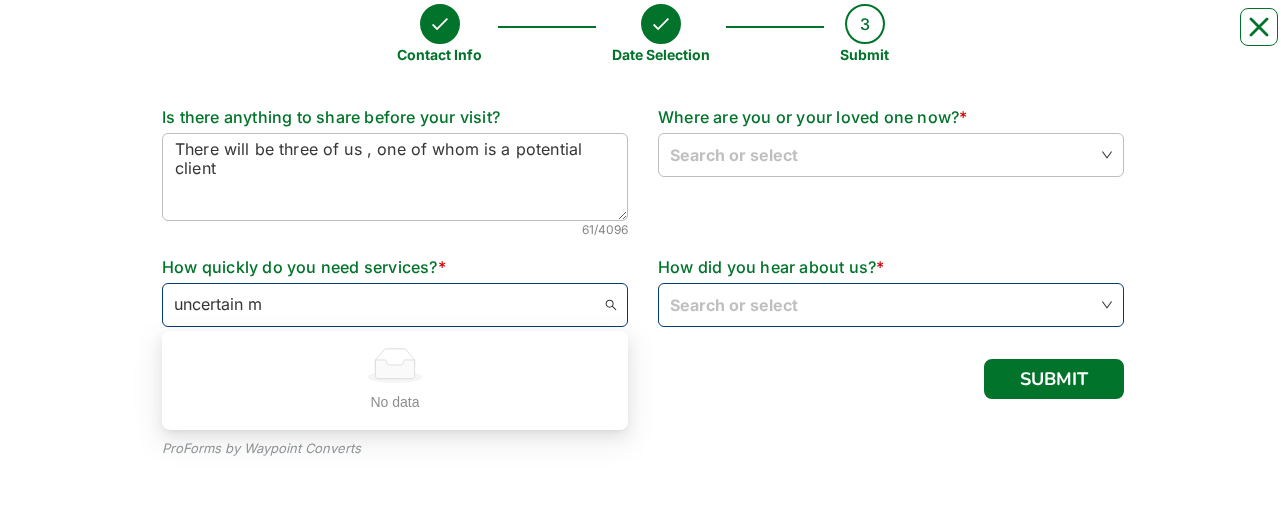 type on "uncertain" 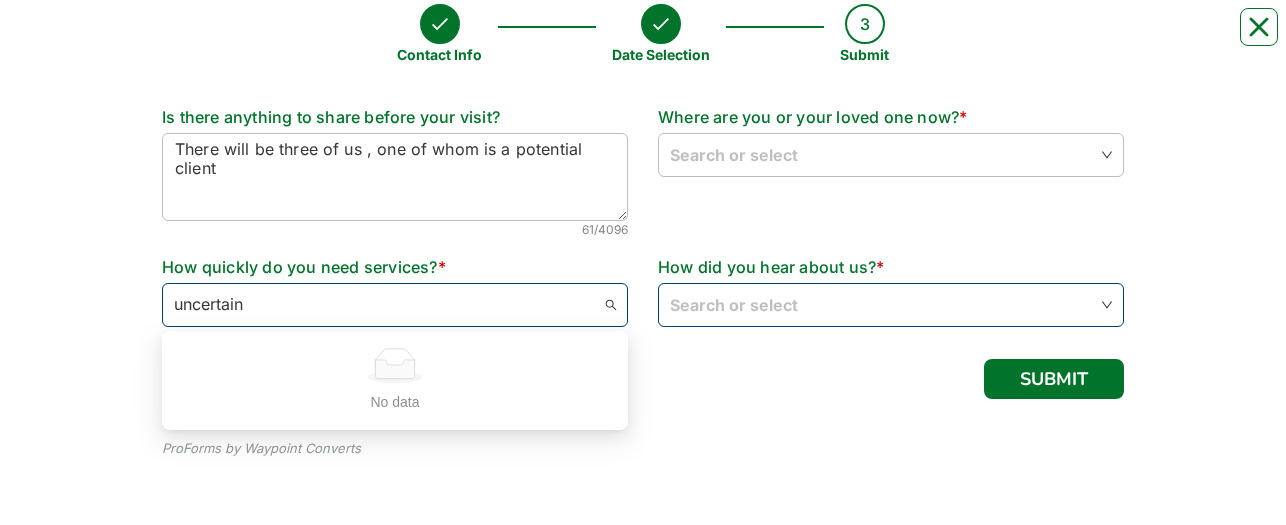 type 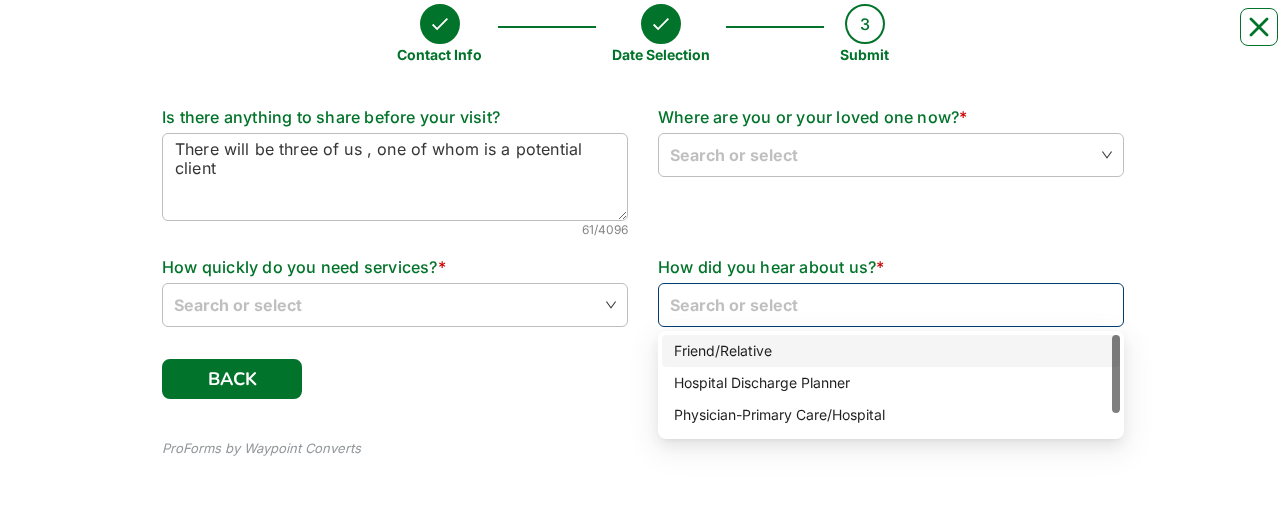 click at bounding box center (891, 304) 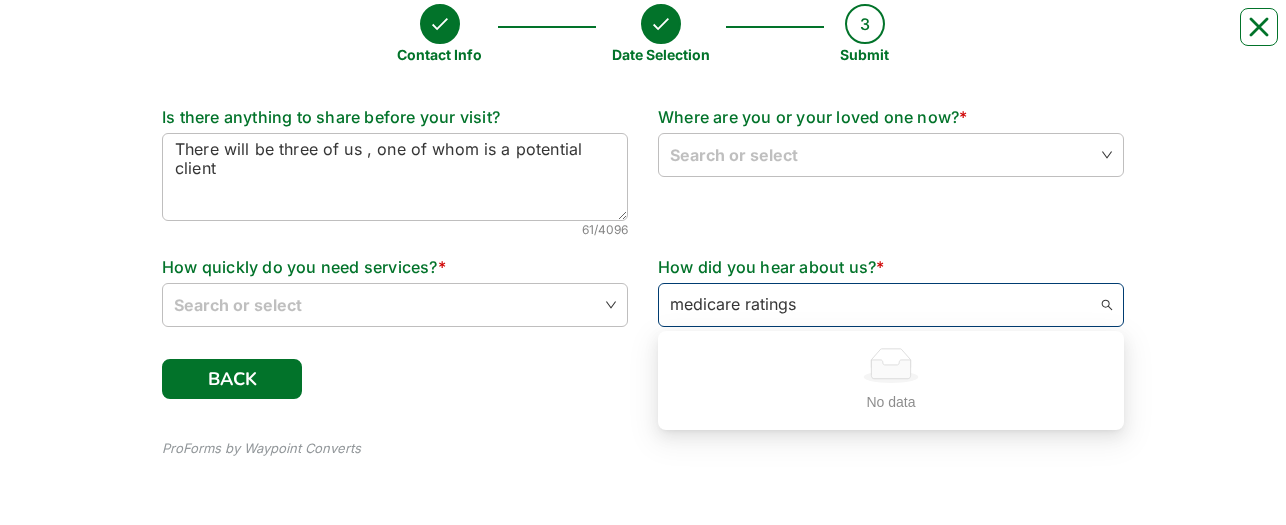 type on "medicare ratings" 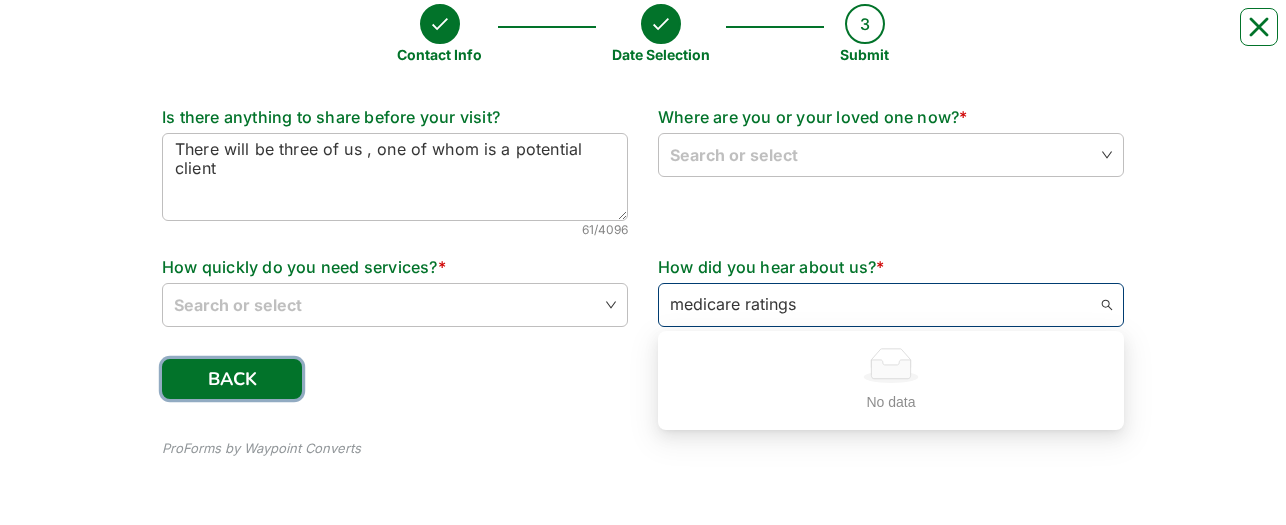 type 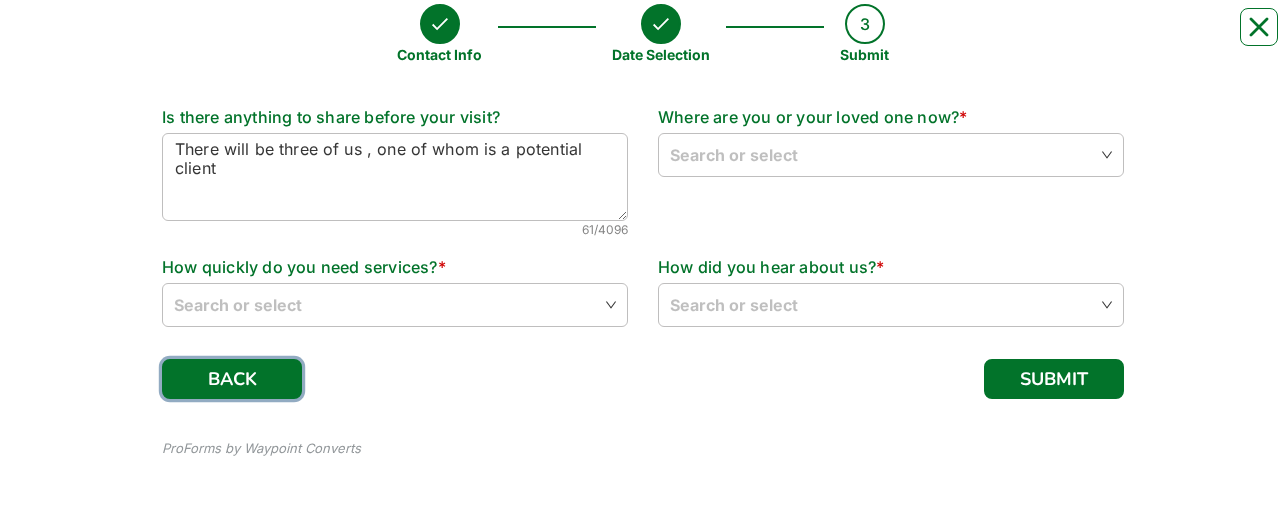 type 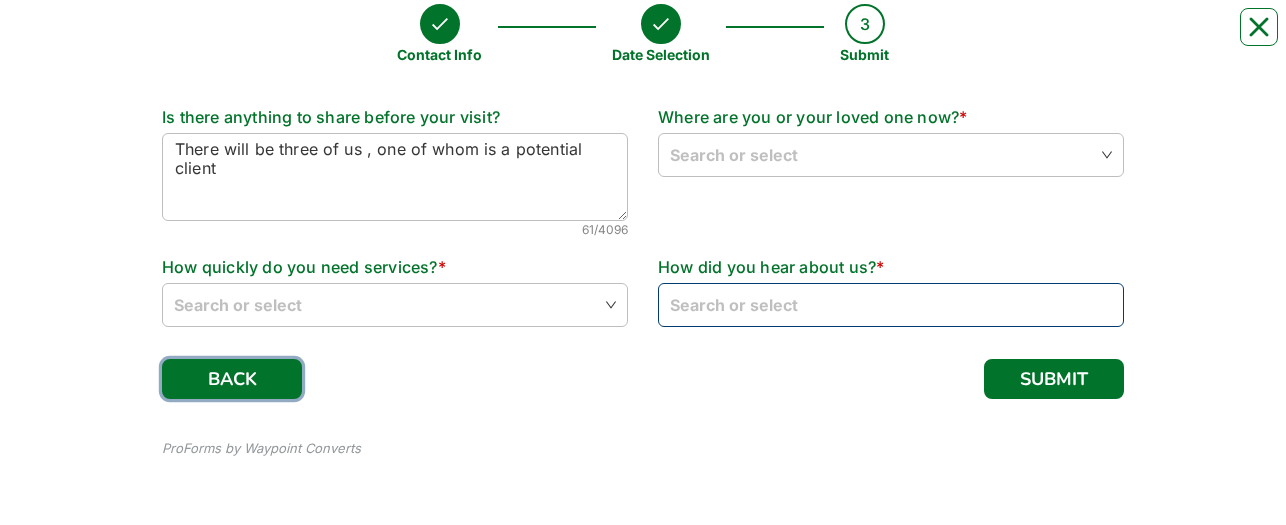 click on "Search or select" at bounding box center (891, 305) 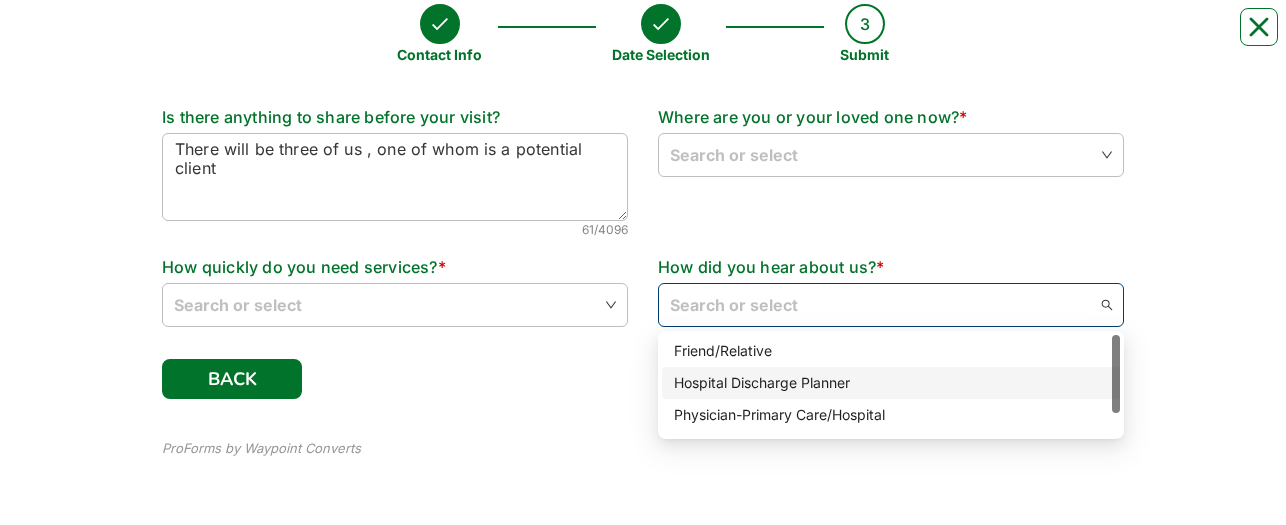 click on "Schedule A Tour Contact Info Date Selection 3 Submit Submit Step 3 \ 3 Is there anything to share before your visit? There will be three of us , one of whom is a potential client 61 / 4096 Where are you or your loved one now? * Search or select No data How quickly do you need services? * Search or select No data How did you hear about us? * Search or select Friend/Relative Hospital Discharge Planner Physician-Primary Care/Hospital Friend/Relative Hospital Discharge Planner Physician-Primary Care/Hospital Media-Social/Facebook/Instagram/Radio/TV/Print BACK SUBMIT
ProForms by Waypoint Converts" at bounding box center [643, 151] 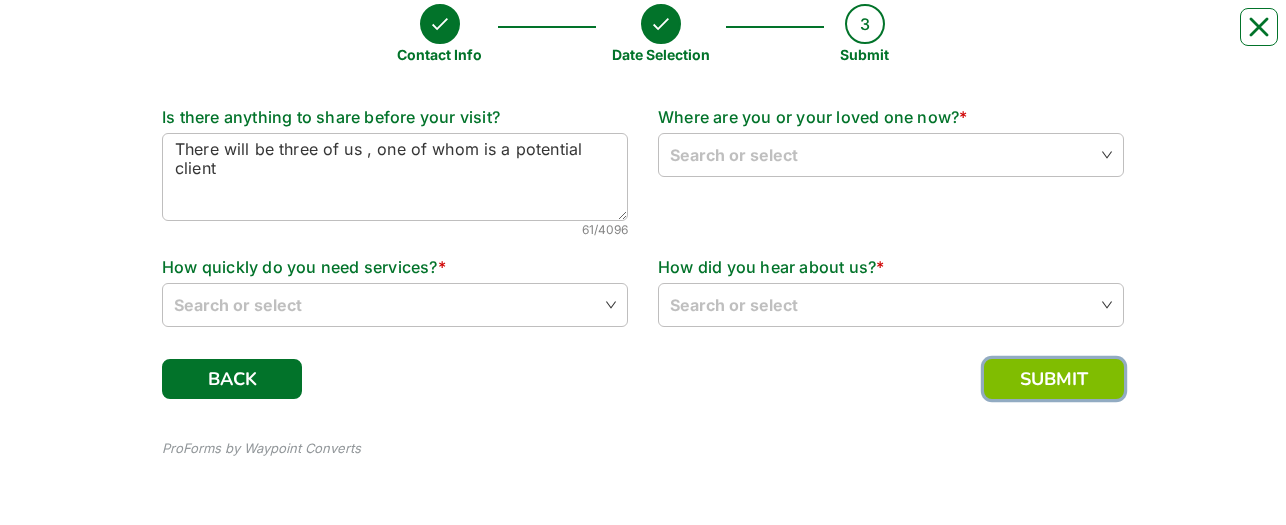 click on "SUBMIT" at bounding box center [1054, 379] 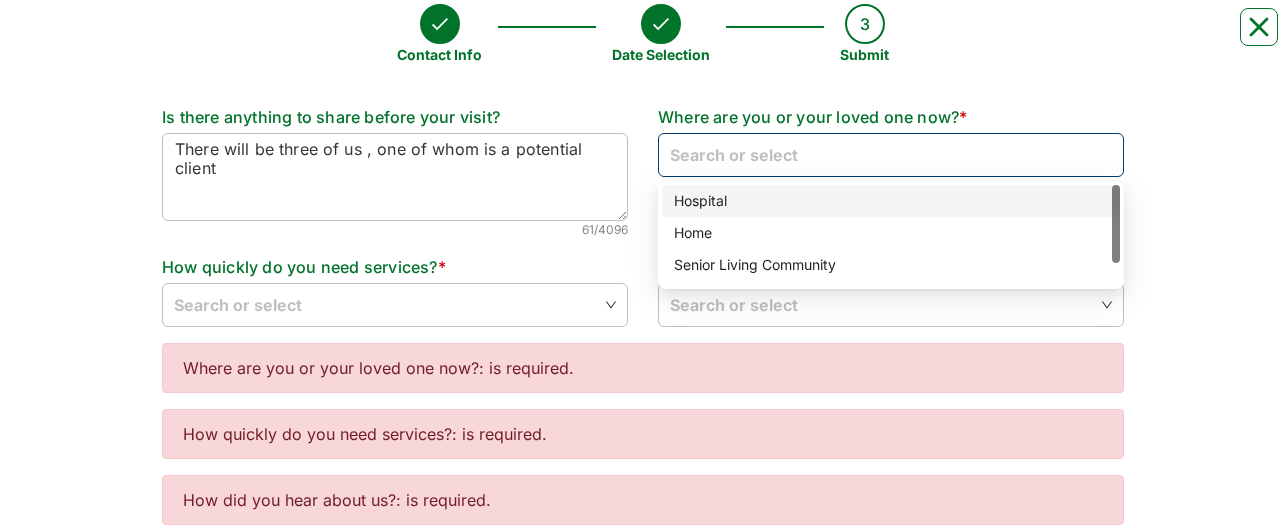 click at bounding box center (891, 154) 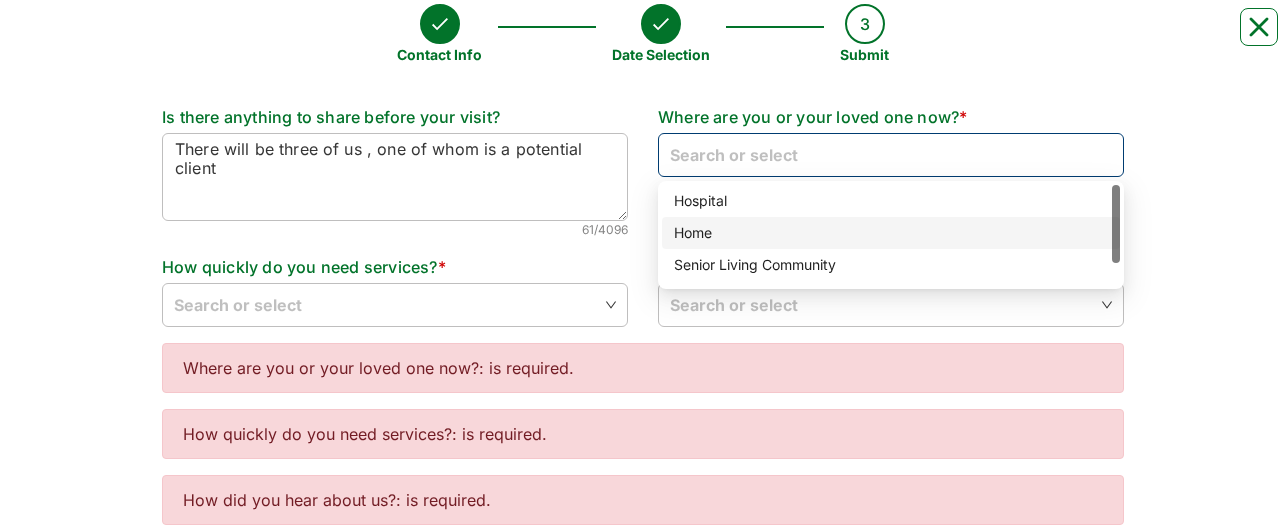 click on "Home" at bounding box center [891, 233] 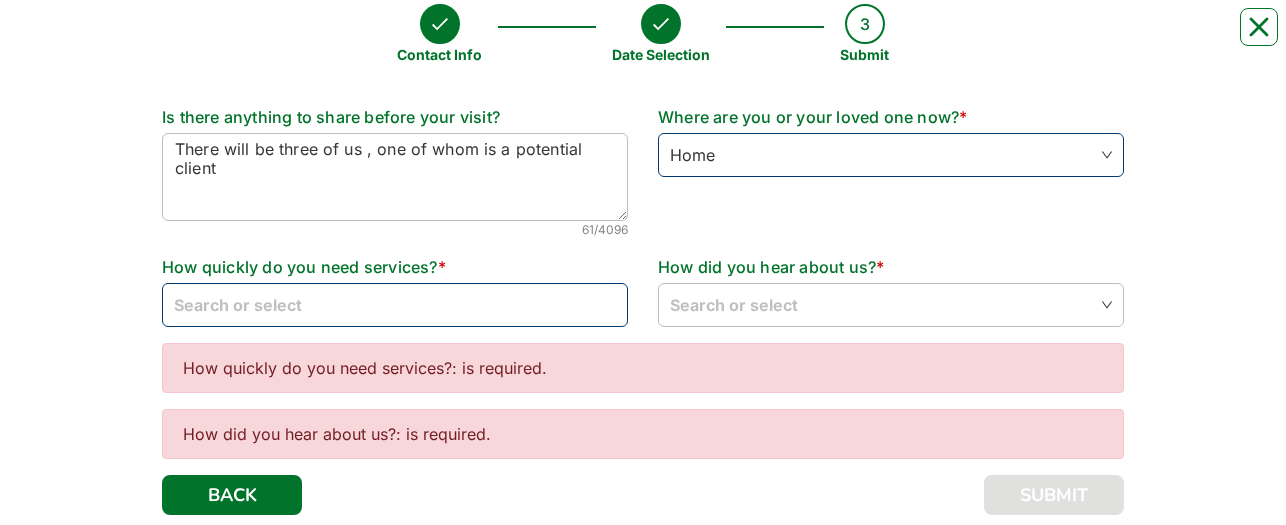 click at bounding box center [395, 304] 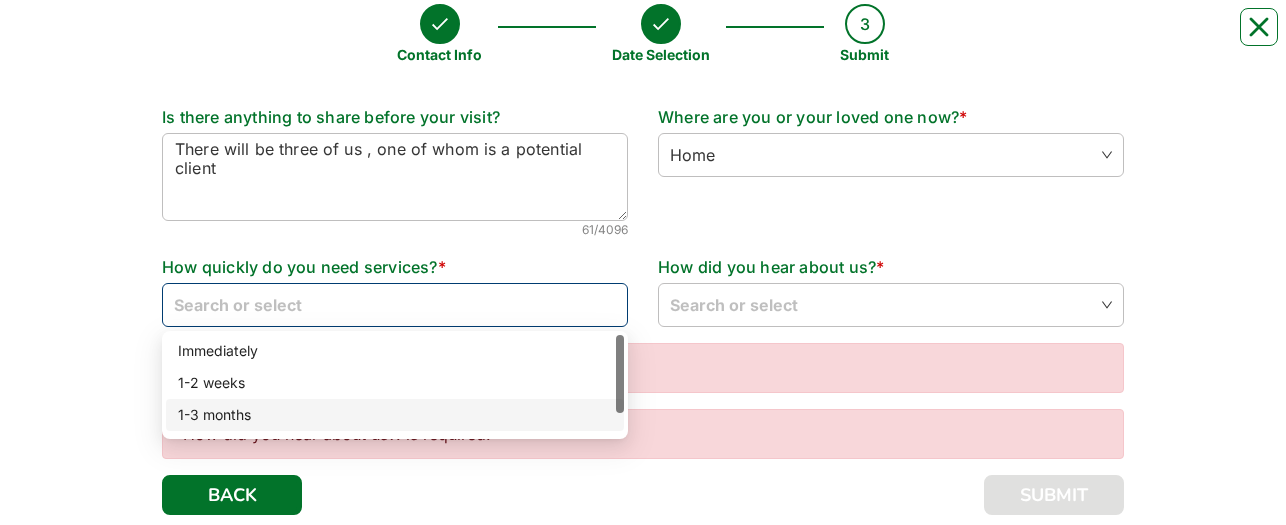 click on "1-3 months" at bounding box center [395, 415] 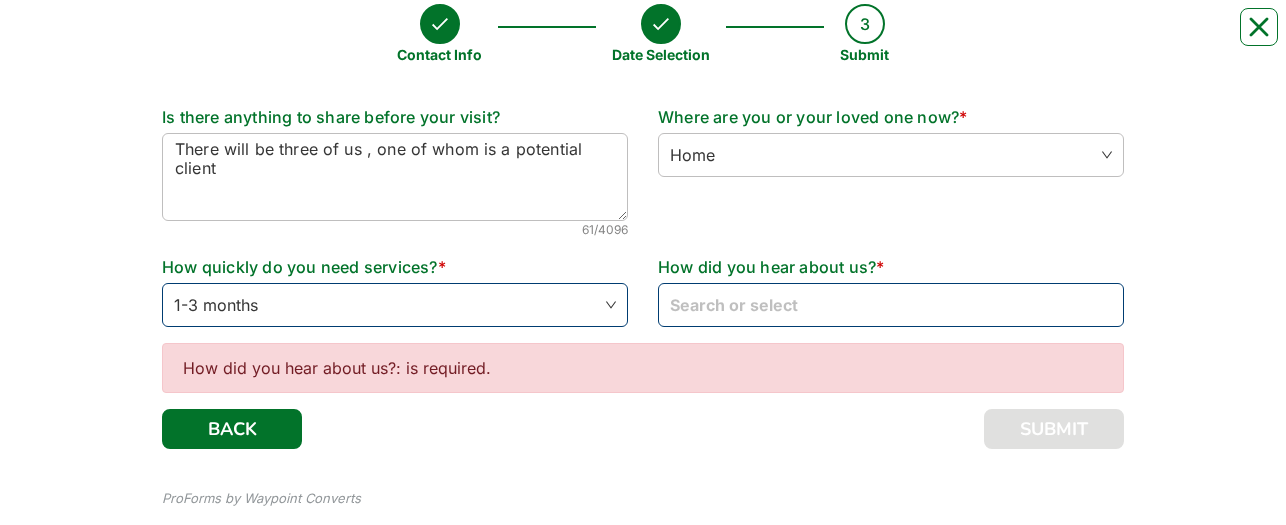 click at bounding box center (891, 304) 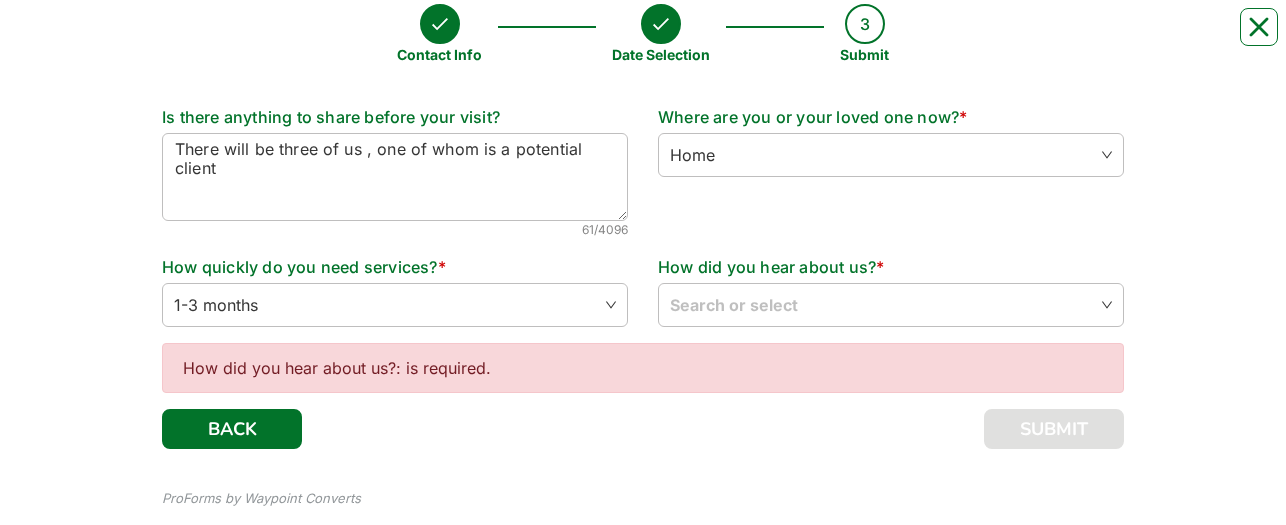 click on "Where are you or your loved one now? * Home Hospital Home Senior Living Community Hospital Home Senior Living Community Other" at bounding box center (891, 180) 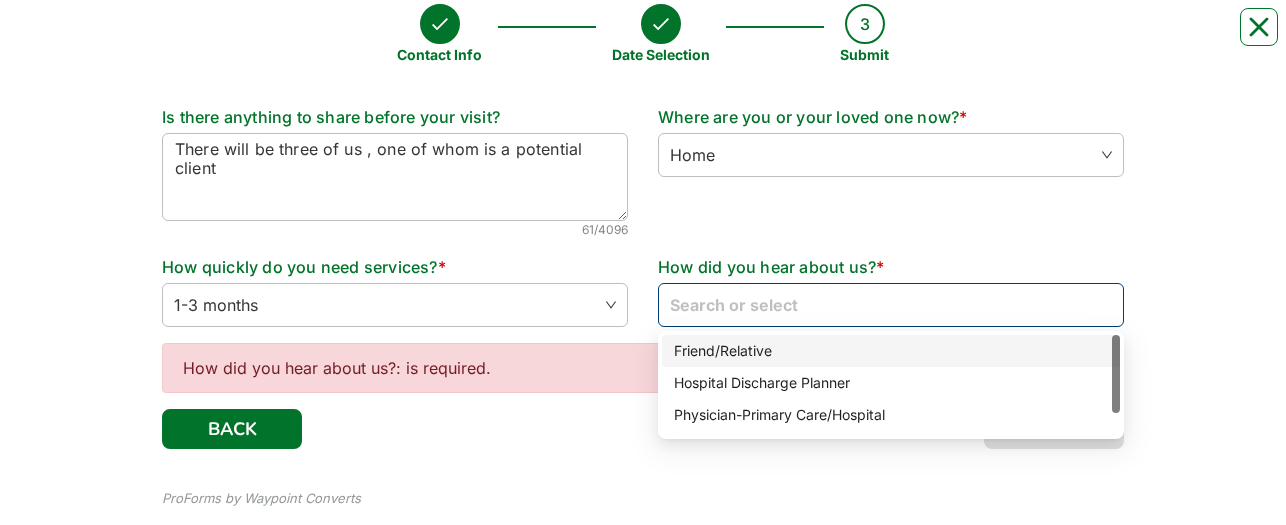 click at bounding box center [891, 304] 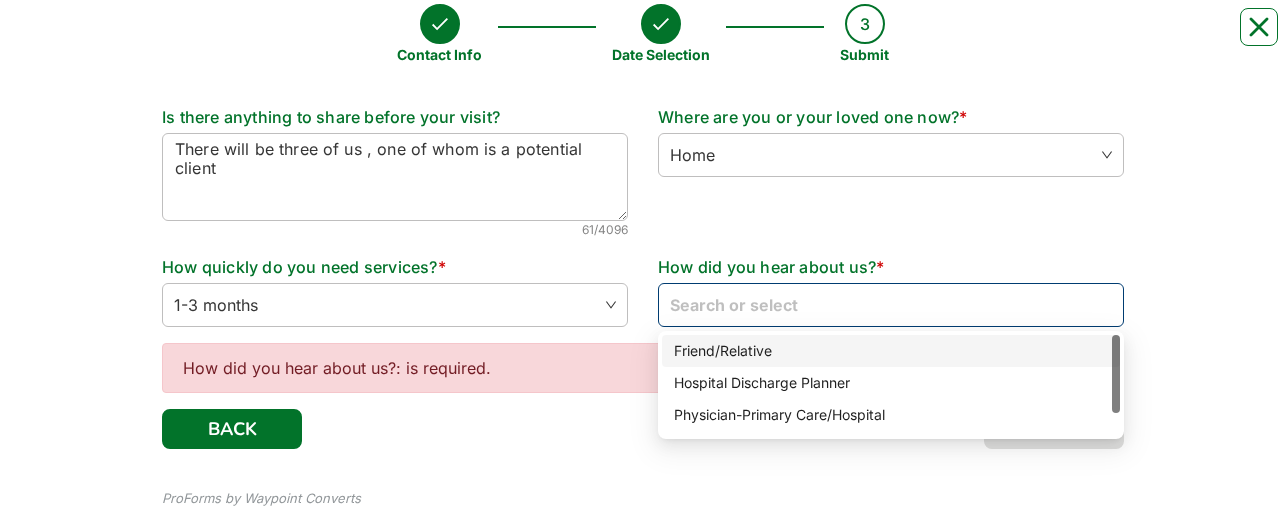 click on "Friend/Relative" at bounding box center (891, 351) 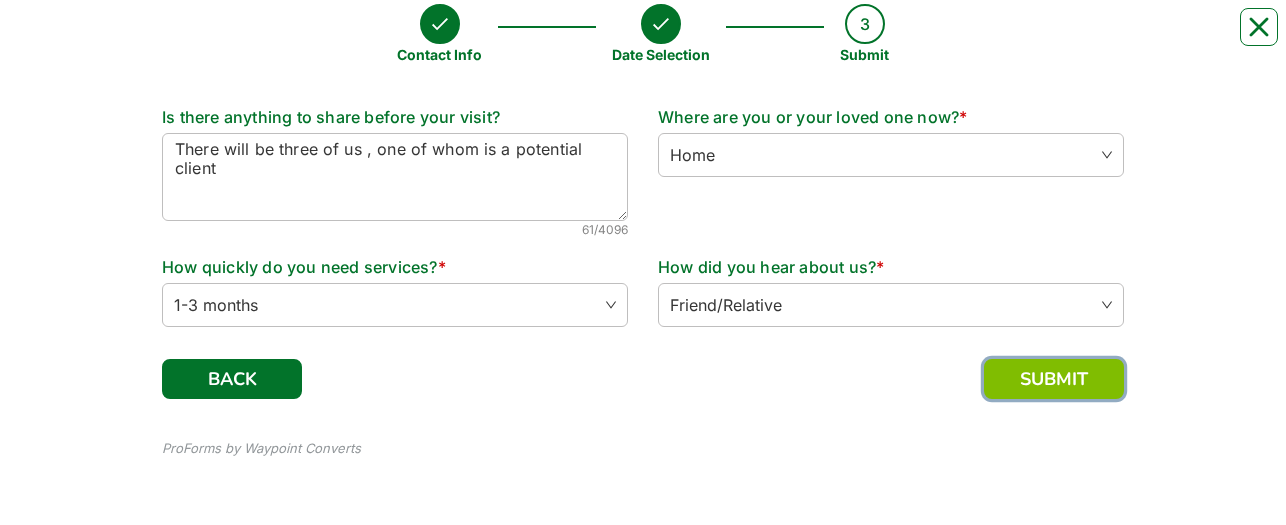 click on "SUBMIT" at bounding box center [1054, 379] 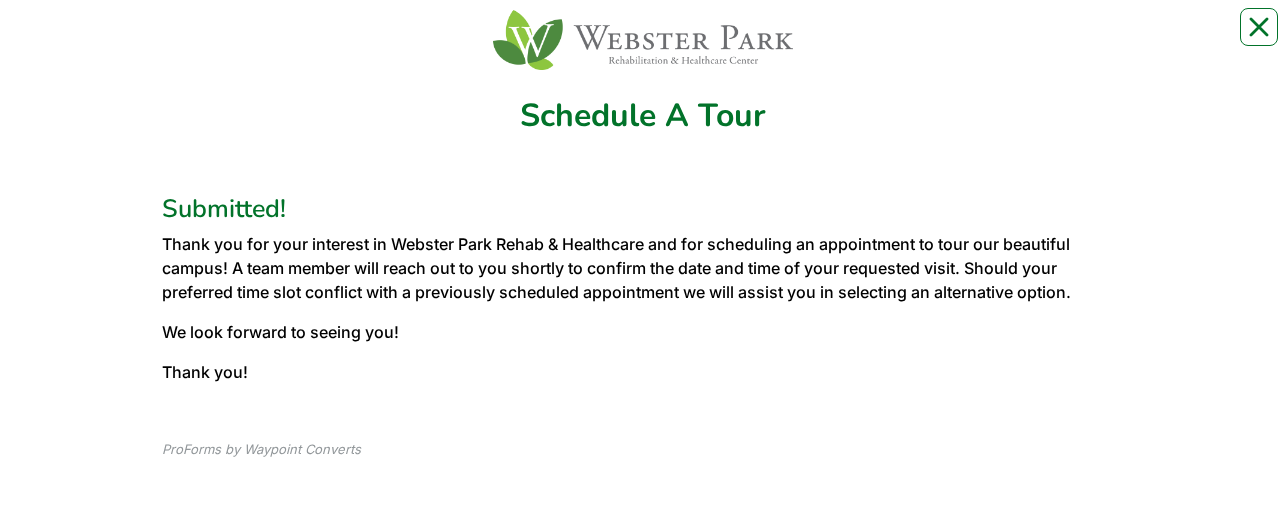 scroll, scrollTop: 49, scrollLeft: 0, axis: vertical 